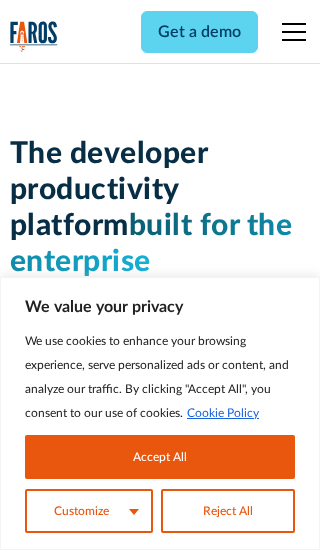 scroll, scrollTop: 0, scrollLeft: 0, axis: both 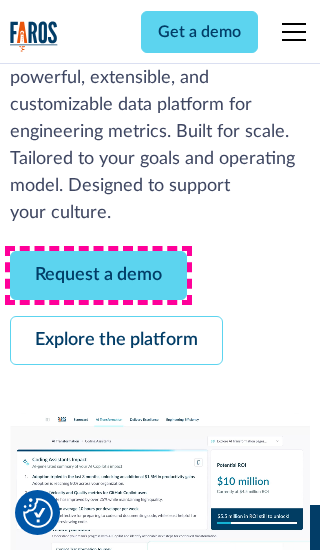 click on "Request a demo" at bounding box center (98, 275) 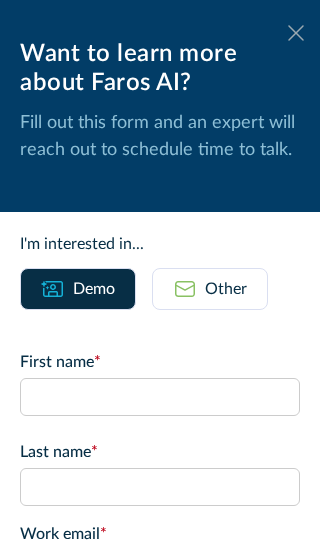click 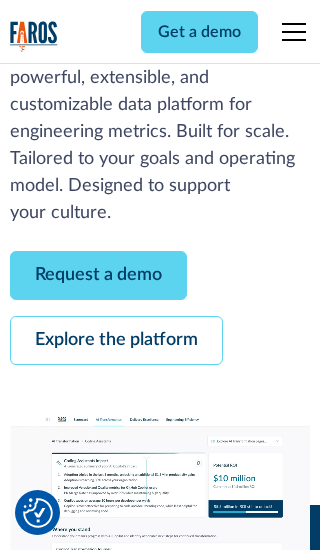 scroll, scrollTop: 366, scrollLeft: 0, axis: vertical 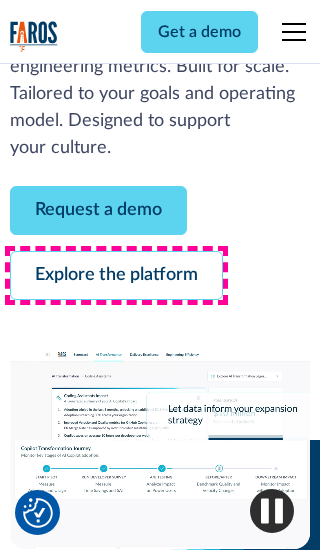 click on "Explore the platform" at bounding box center [116, 275] 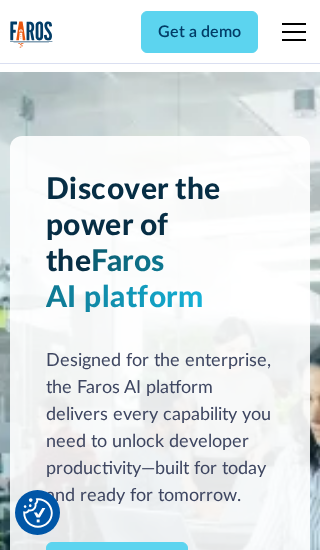scroll, scrollTop: 0, scrollLeft: 0, axis: both 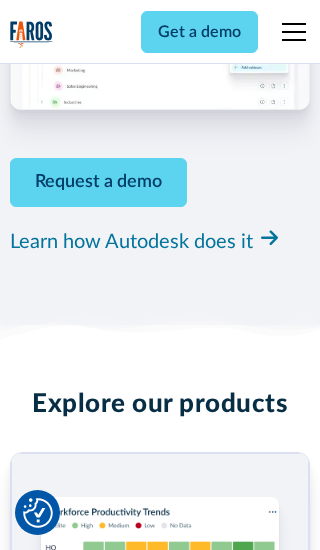 click on "Pricing" at bounding box center [34, 2462] 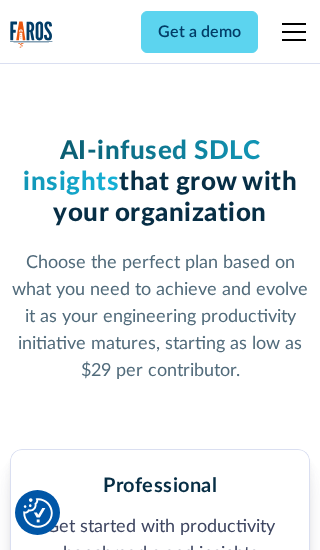 scroll, scrollTop: 0, scrollLeft: 0, axis: both 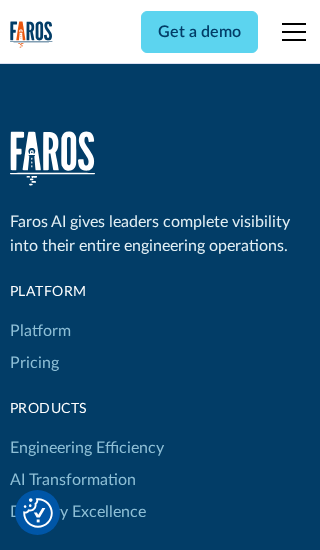 click on "Platform" at bounding box center (40, 331) 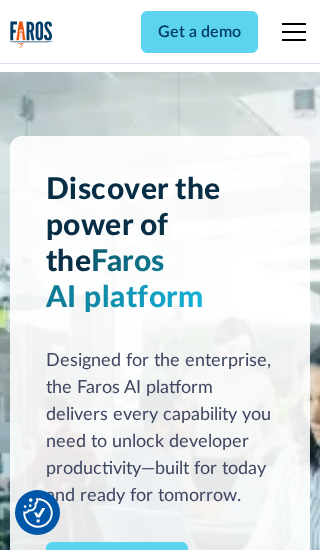scroll, scrollTop: 0, scrollLeft: 0, axis: both 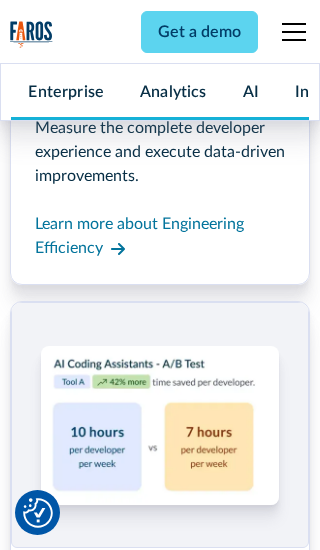 click on "Coding Assistant Impact" at bounding box center [95, 2431] 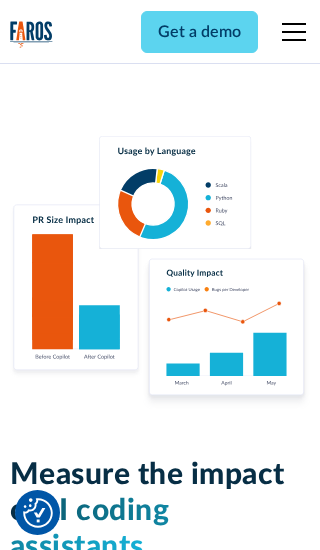 scroll, scrollTop: 0, scrollLeft: 0, axis: both 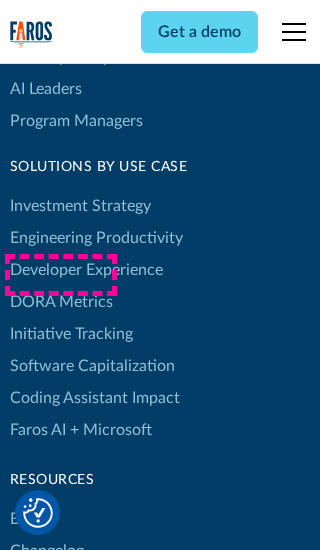 click on "DORA Metrics" at bounding box center (61, 302) 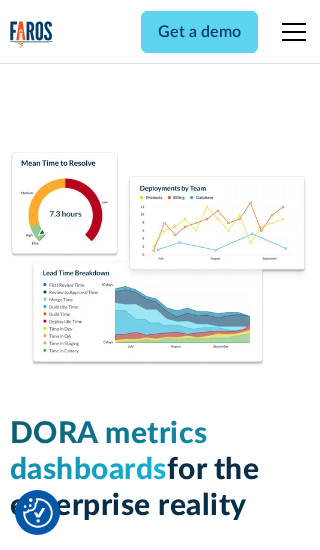 scroll, scrollTop: 0, scrollLeft: 0, axis: both 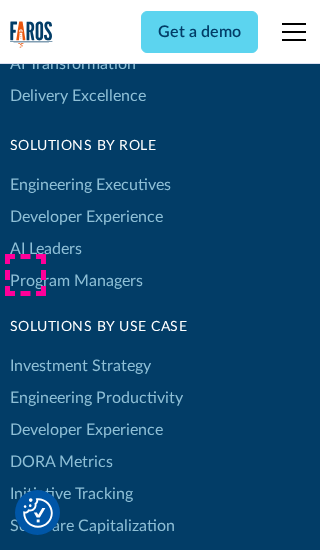 click on "Blog" at bounding box center [25, 679] 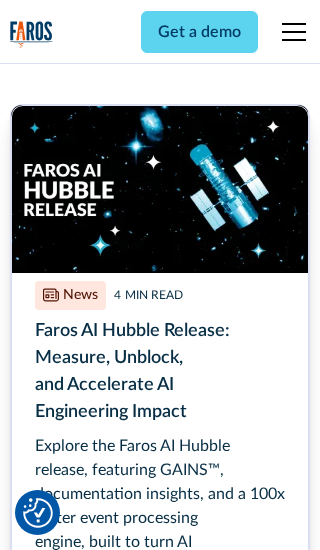 scroll, scrollTop: 0, scrollLeft: 0, axis: both 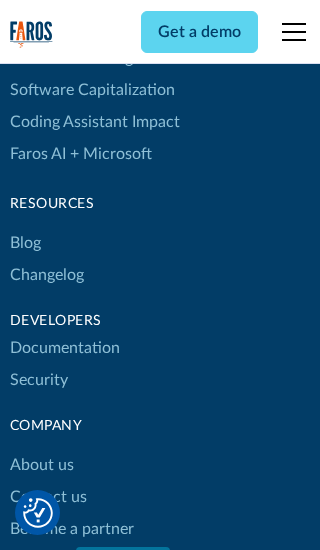 click on "Changelog" at bounding box center (47, 275) 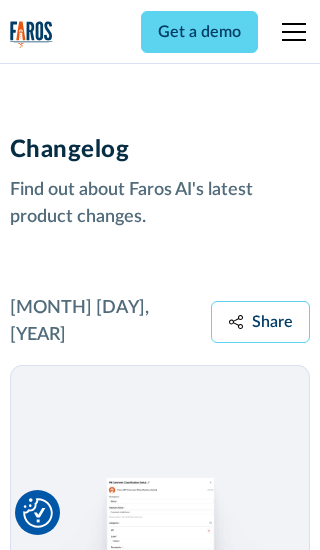 scroll, scrollTop: 0, scrollLeft: 0, axis: both 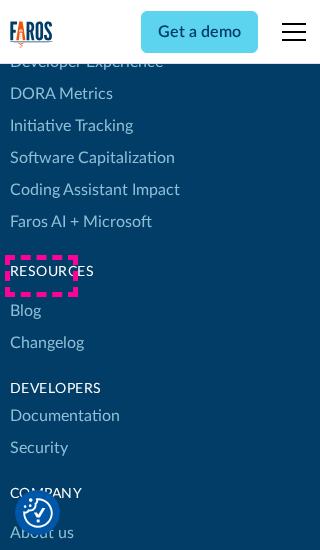 click on "About us" at bounding box center (42, 533) 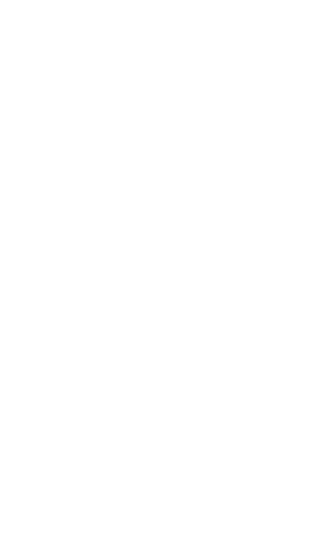 scroll, scrollTop: 0, scrollLeft: 0, axis: both 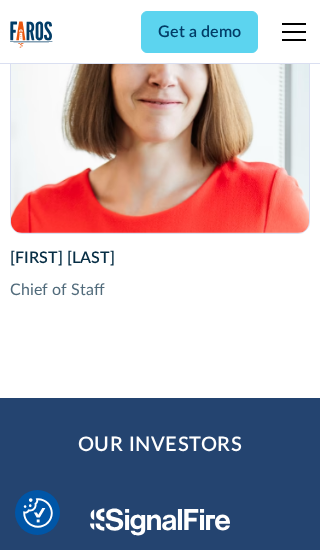 click on "Contact us" at bounding box center [48, 2829] 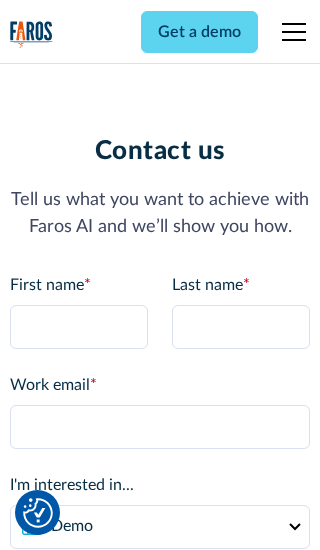 scroll, scrollTop: 0, scrollLeft: 0, axis: both 